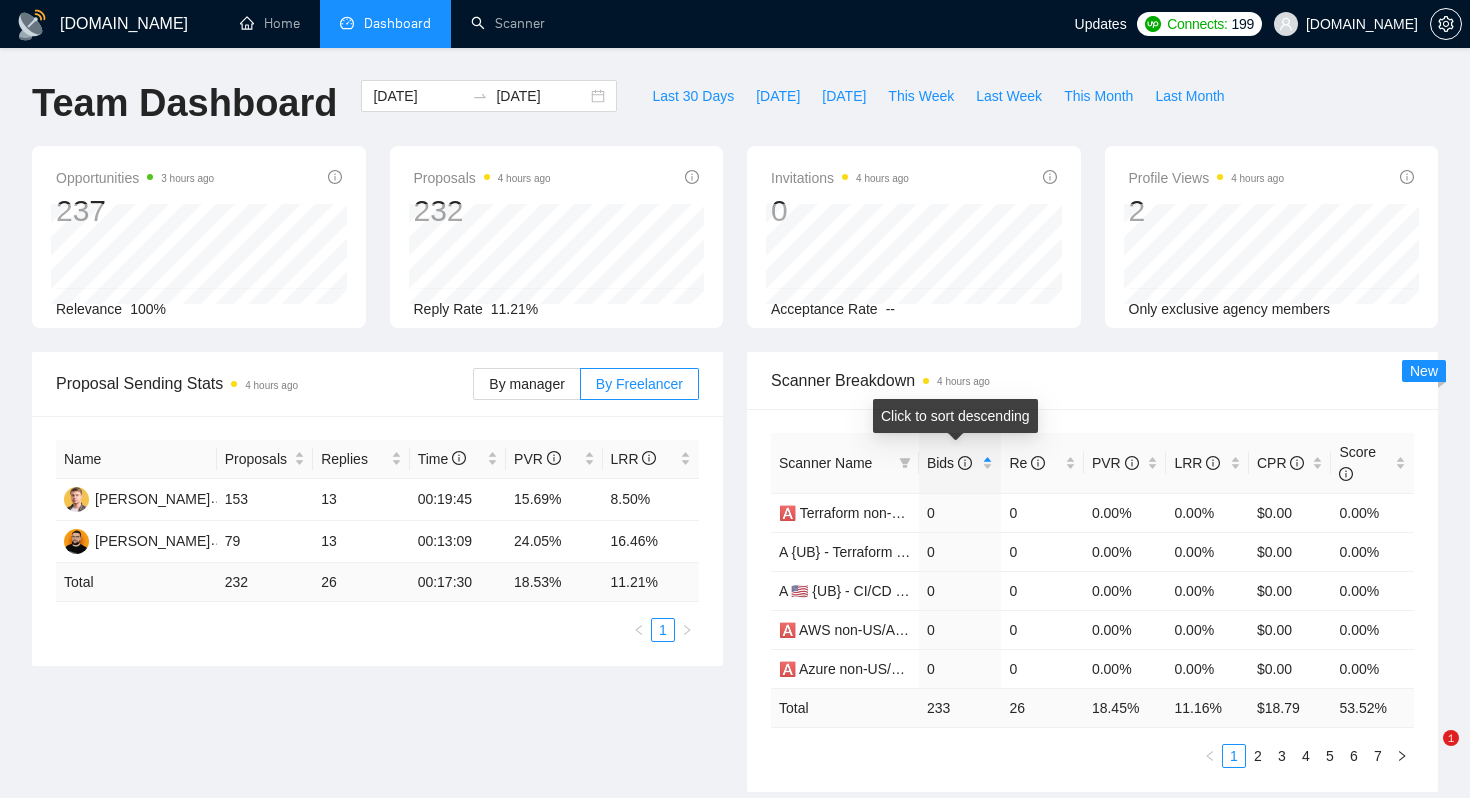 scroll, scrollTop: 312, scrollLeft: 0, axis: vertical 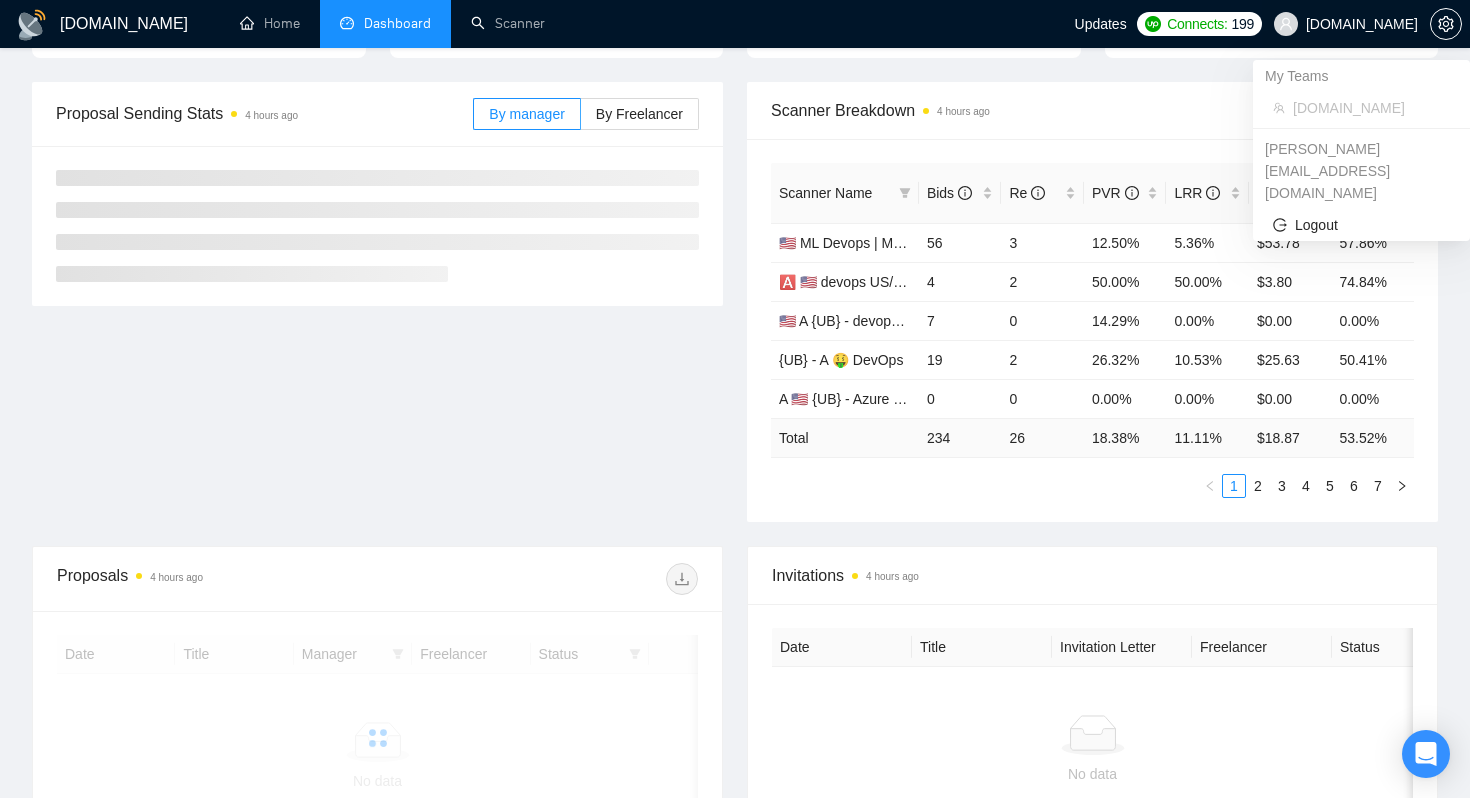 click on "[DOMAIN_NAME]" at bounding box center (1346, 24) 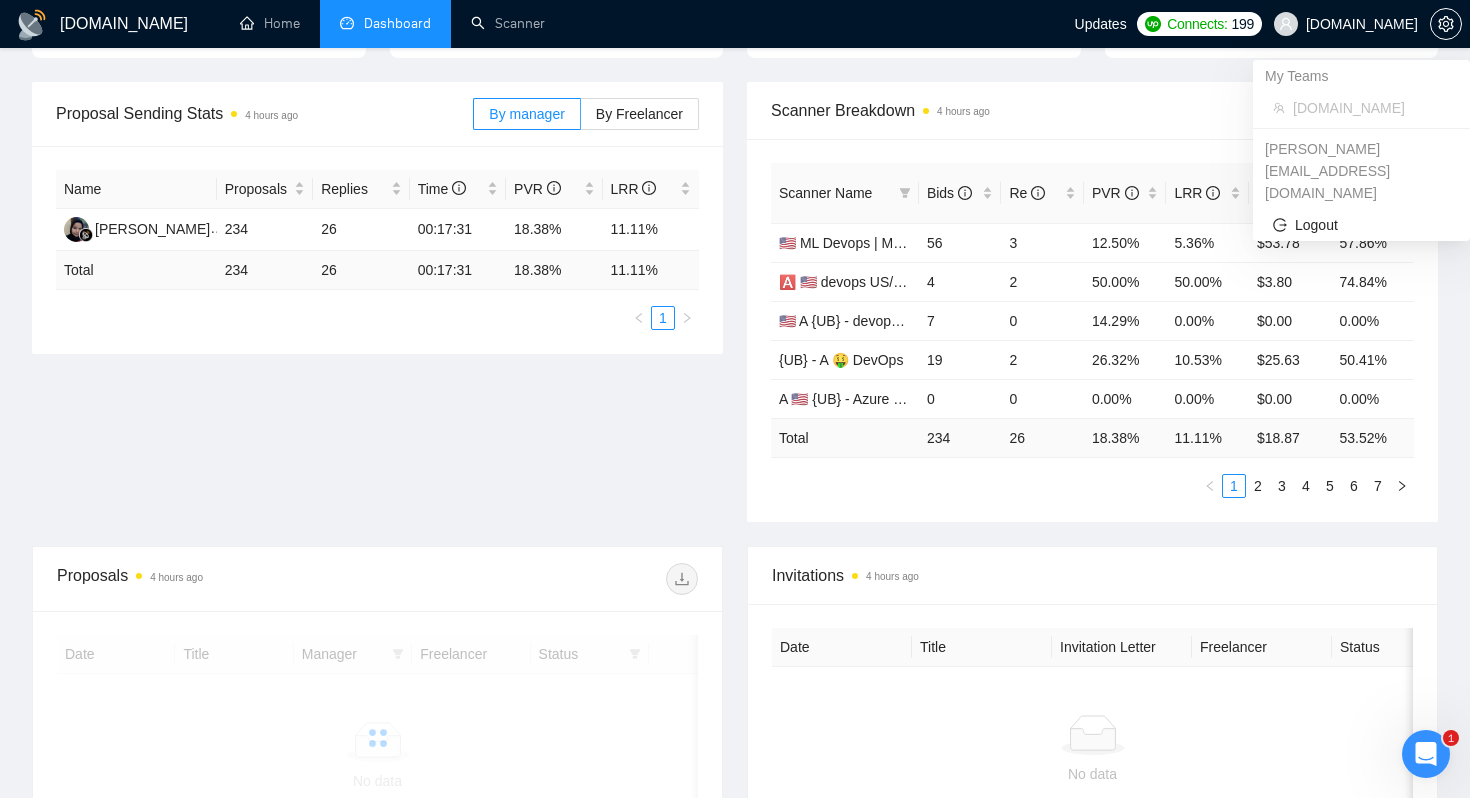 scroll, scrollTop: 0, scrollLeft: 0, axis: both 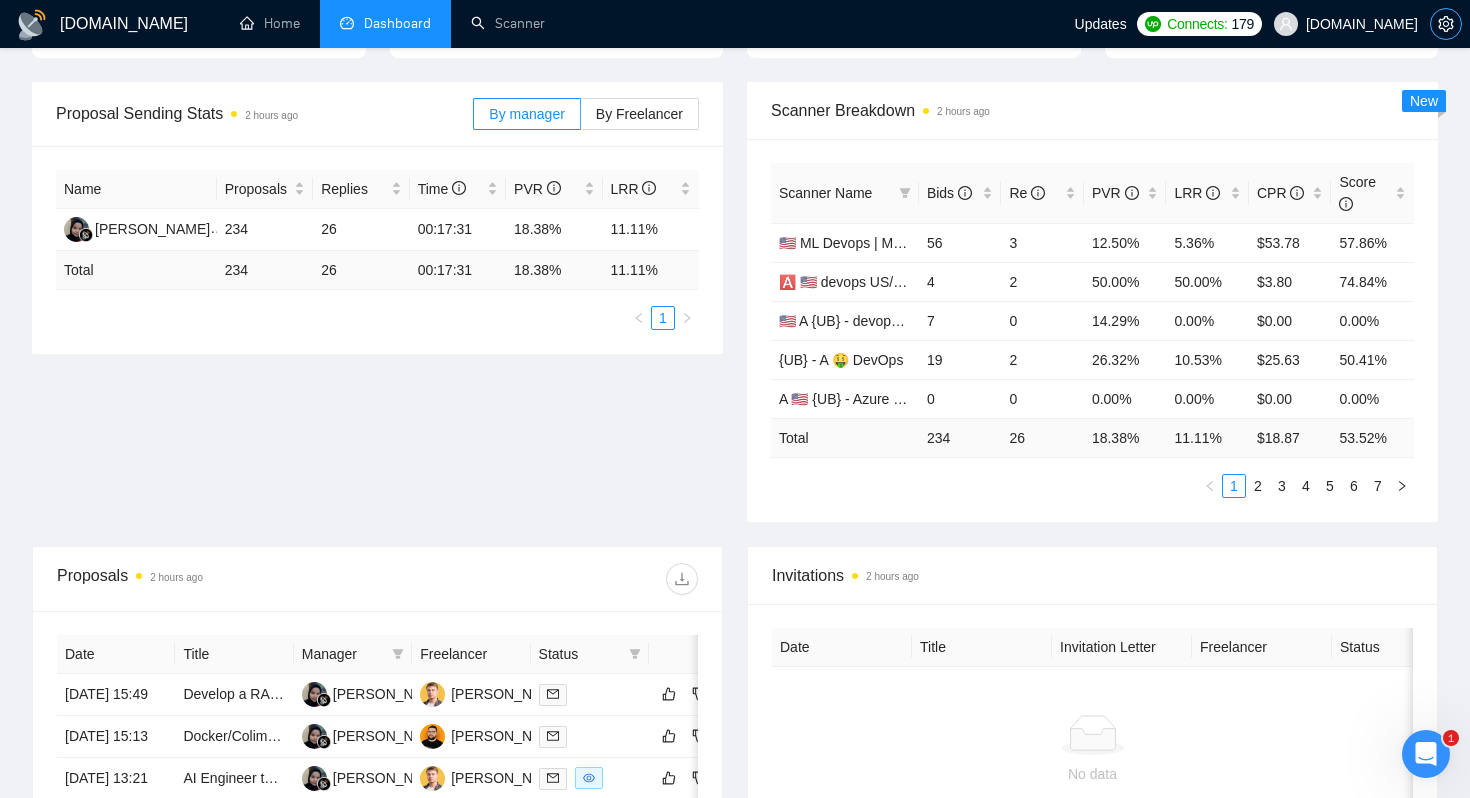 click 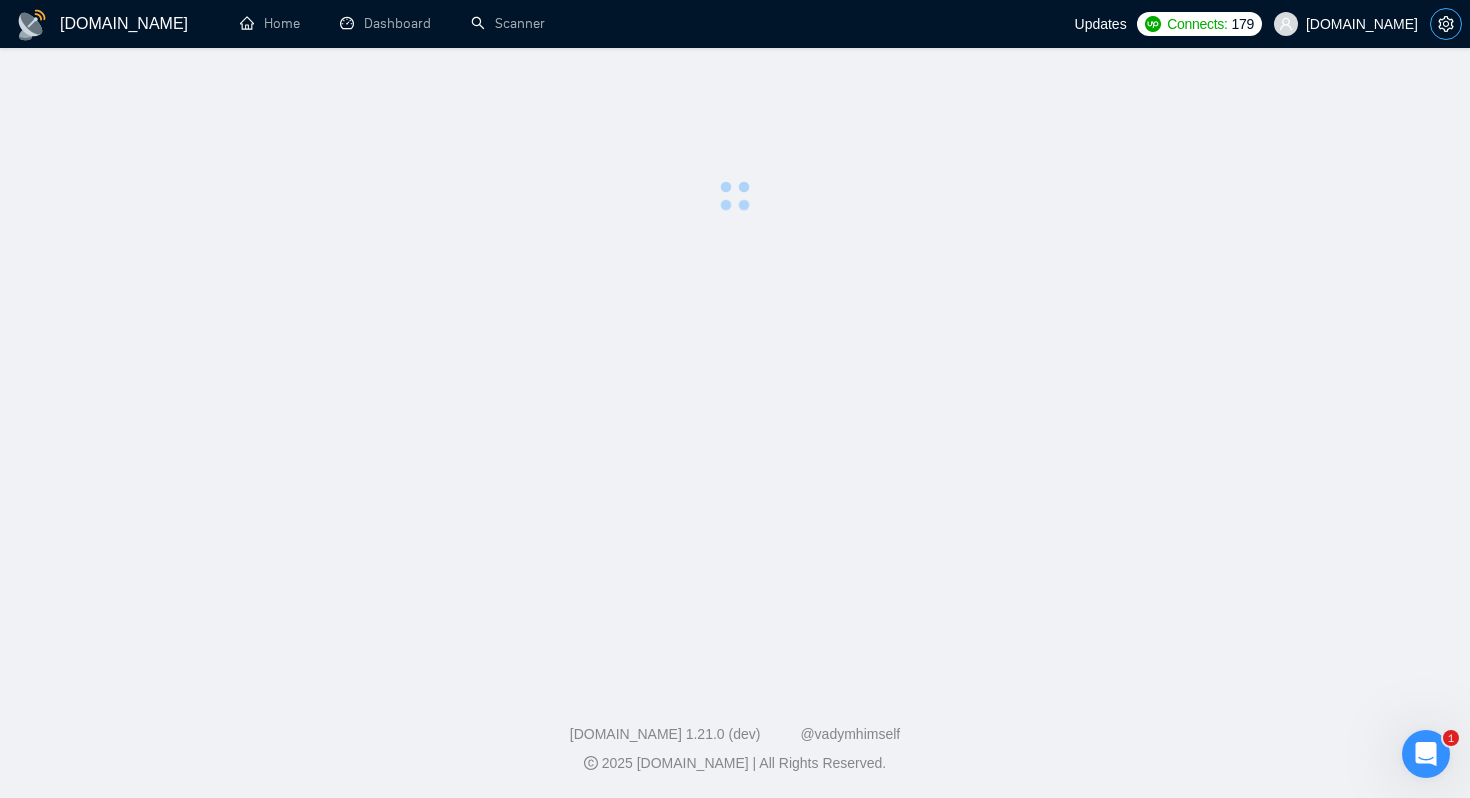 scroll, scrollTop: 0, scrollLeft: 0, axis: both 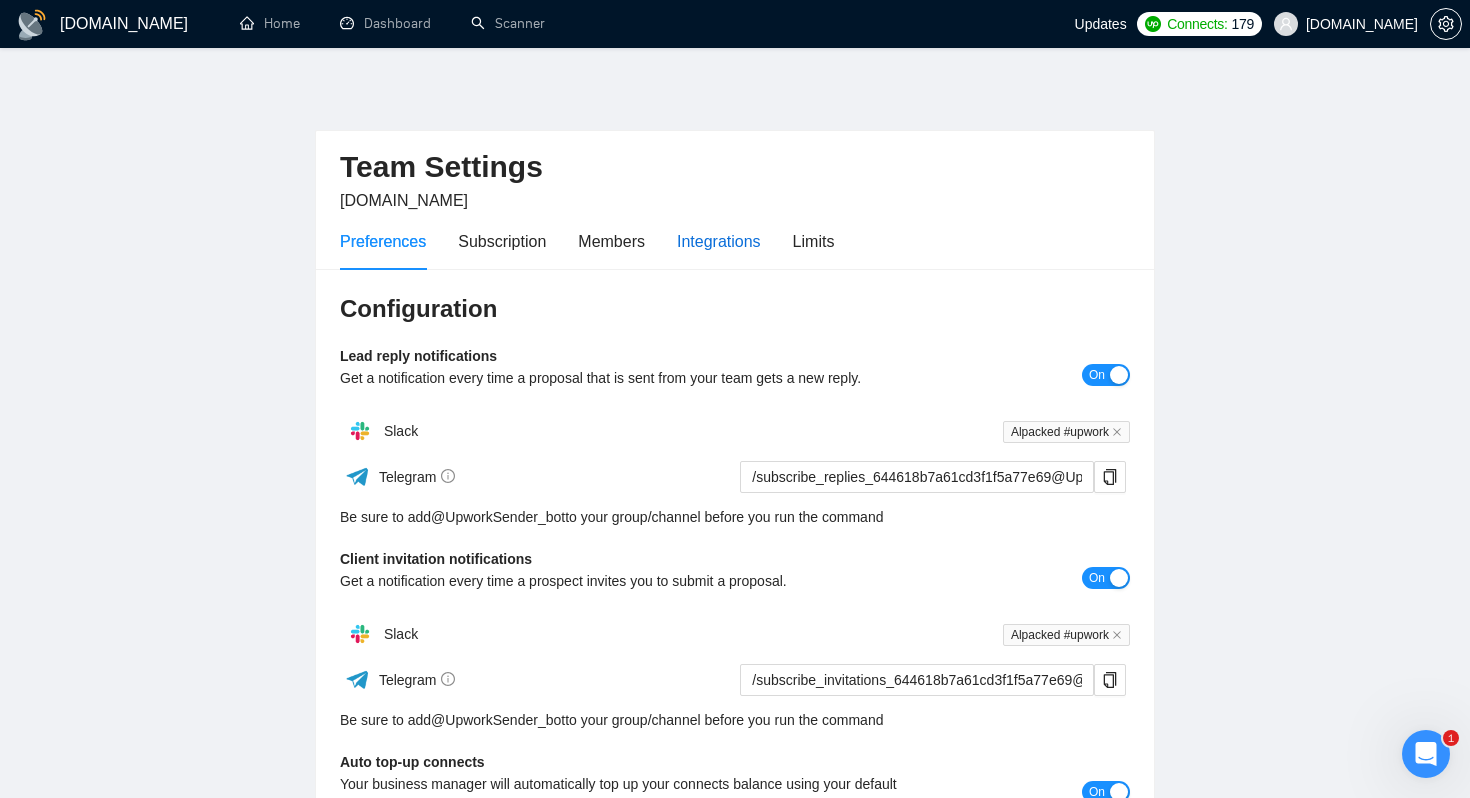 click on "Integrations" at bounding box center [719, 241] 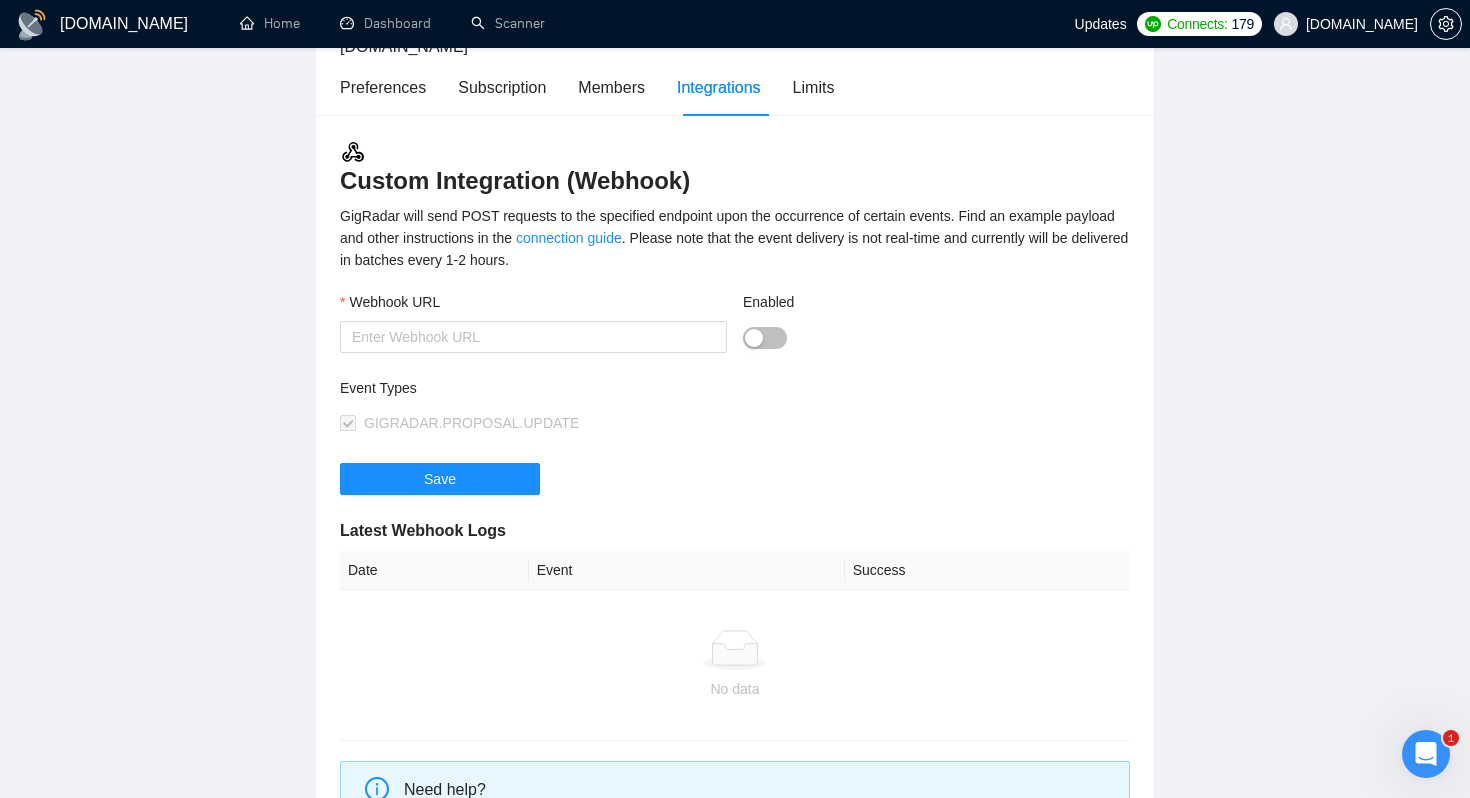 scroll, scrollTop: 147, scrollLeft: 0, axis: vertical 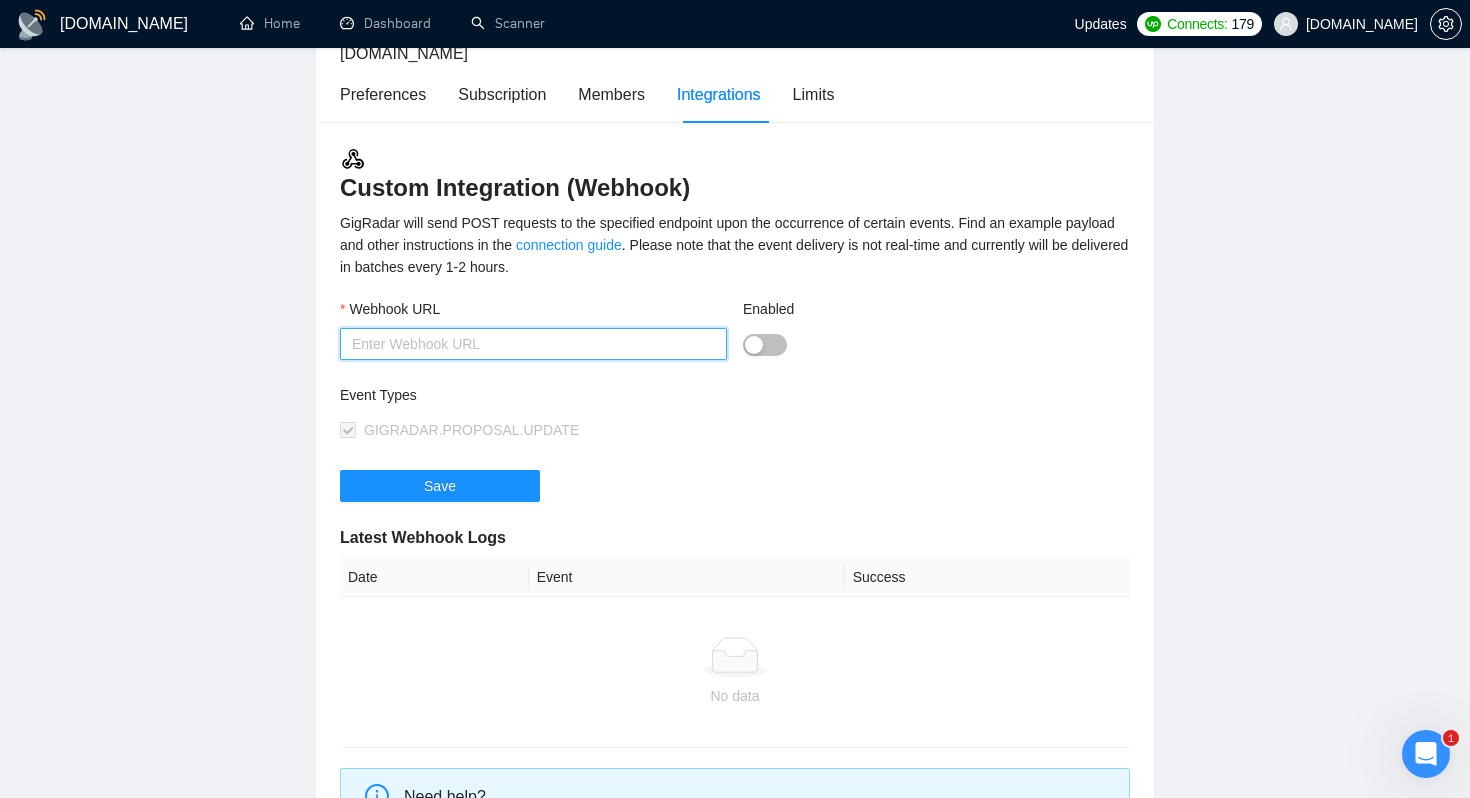 click on "Webhook URL" at bounding box center [533, 344] 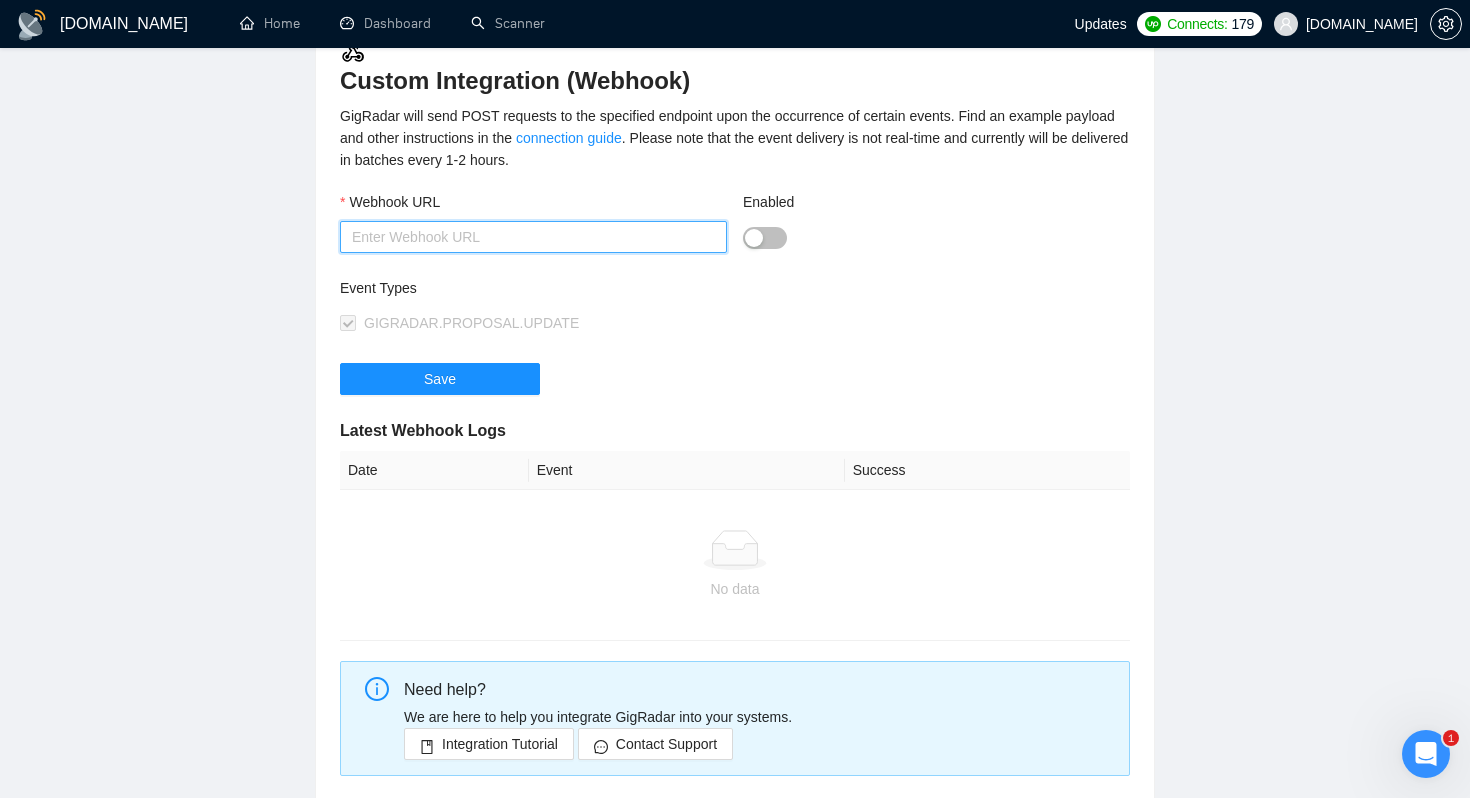scroll, scrollTop: 248, scrollLeft: 0, axis: vertical 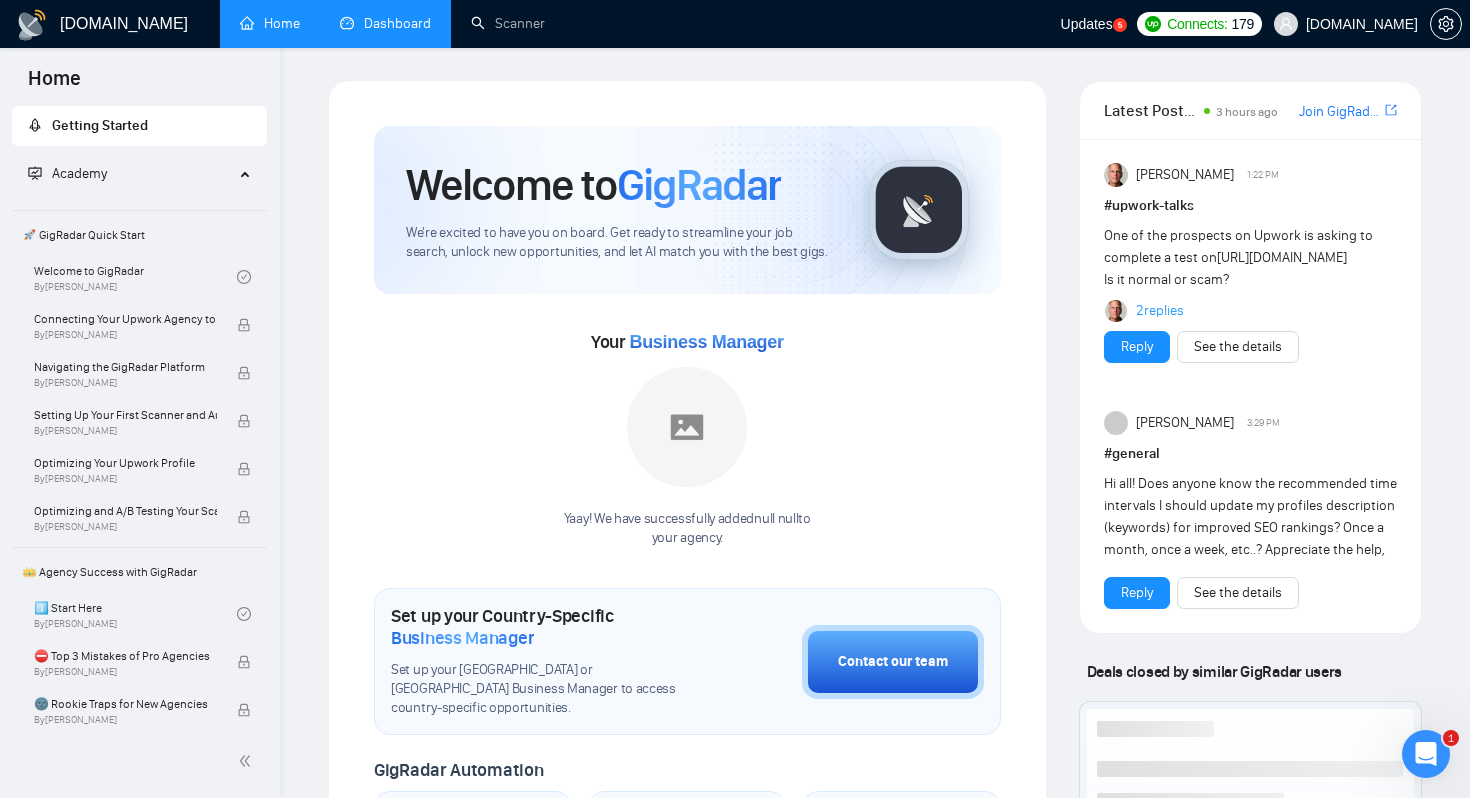 click on "Dashboard" at bounding box center (385, 23) 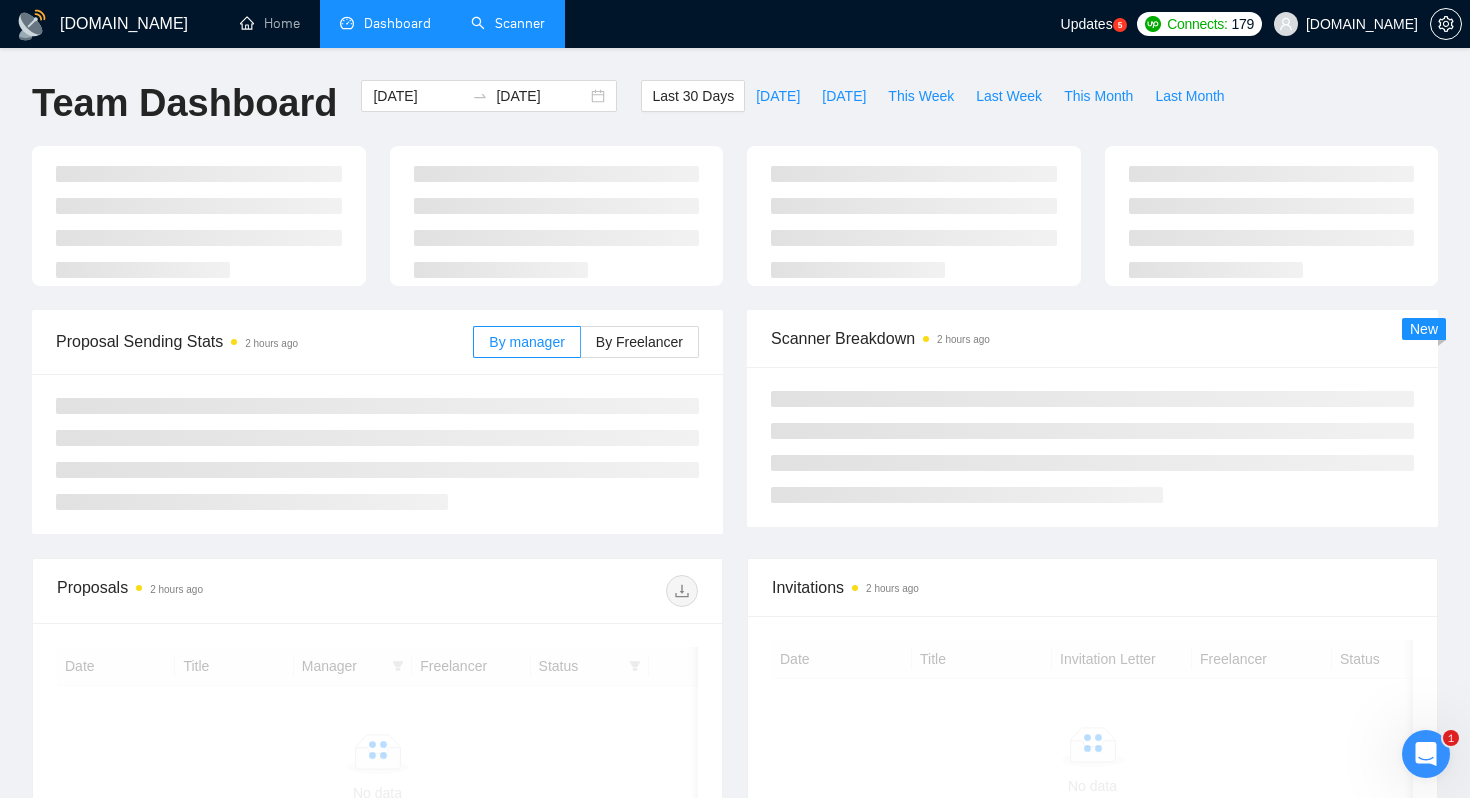 click on "Scanner" at bounding box center (508, 23) 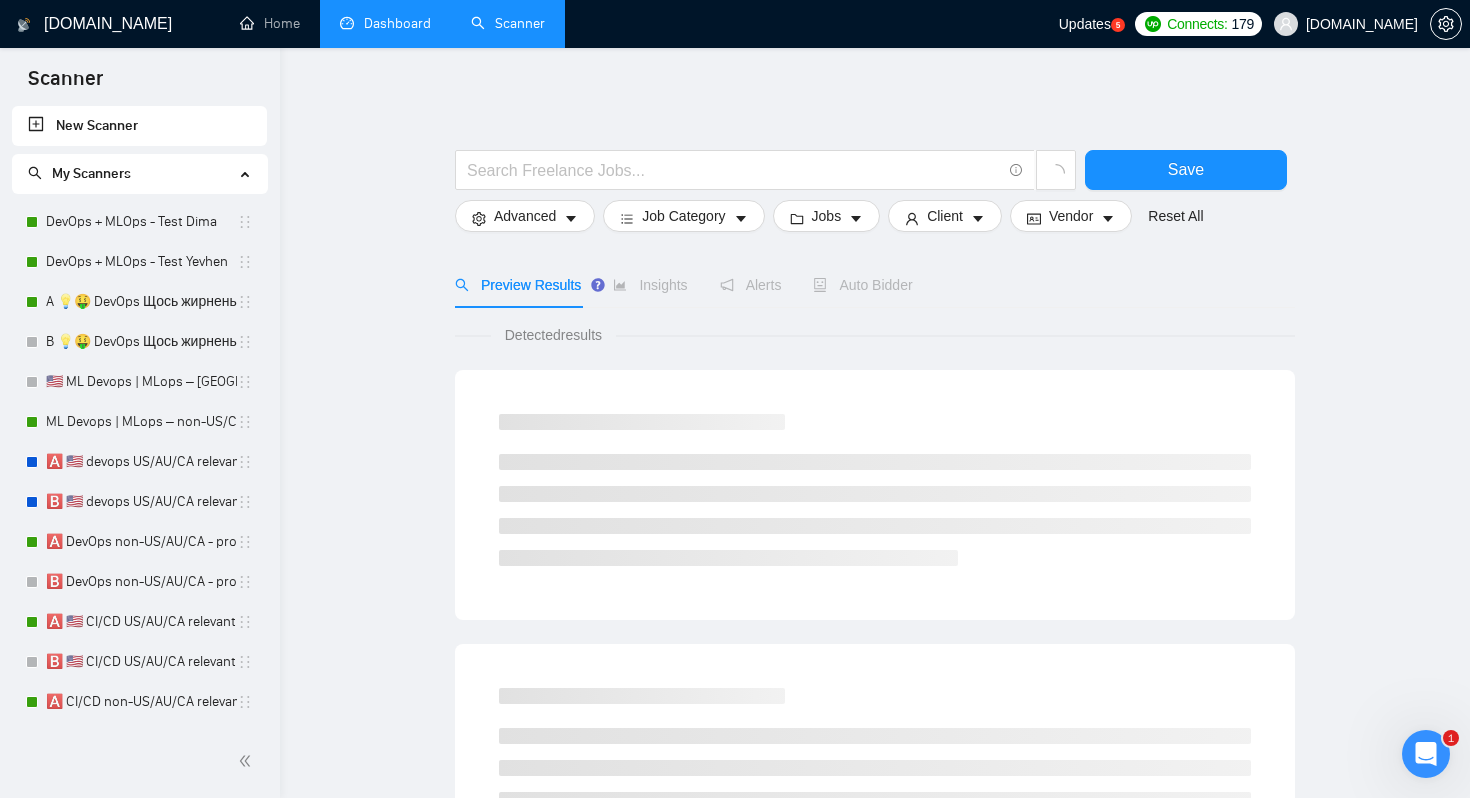click on "Dashboard" at bounding box center (385, 23) 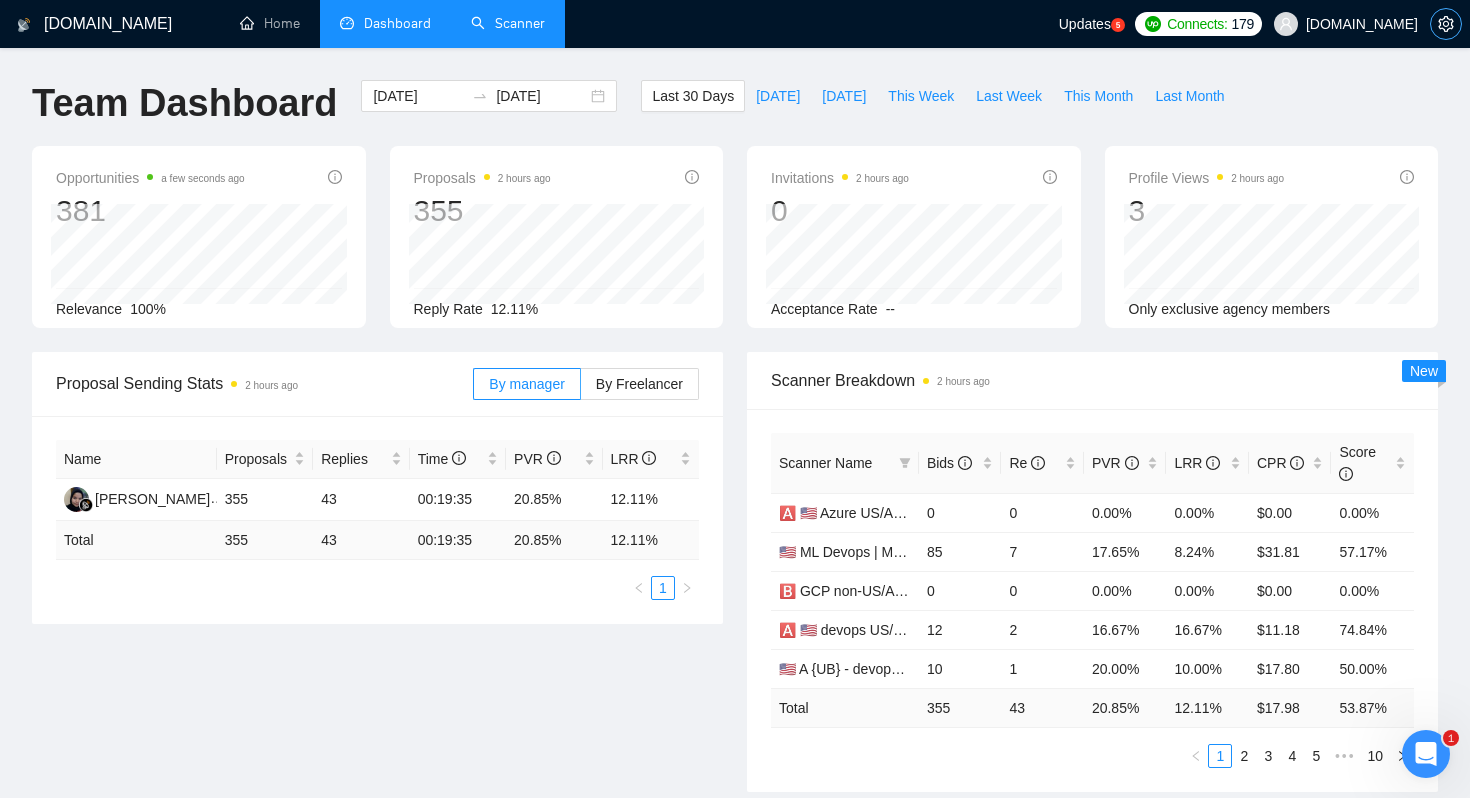 click 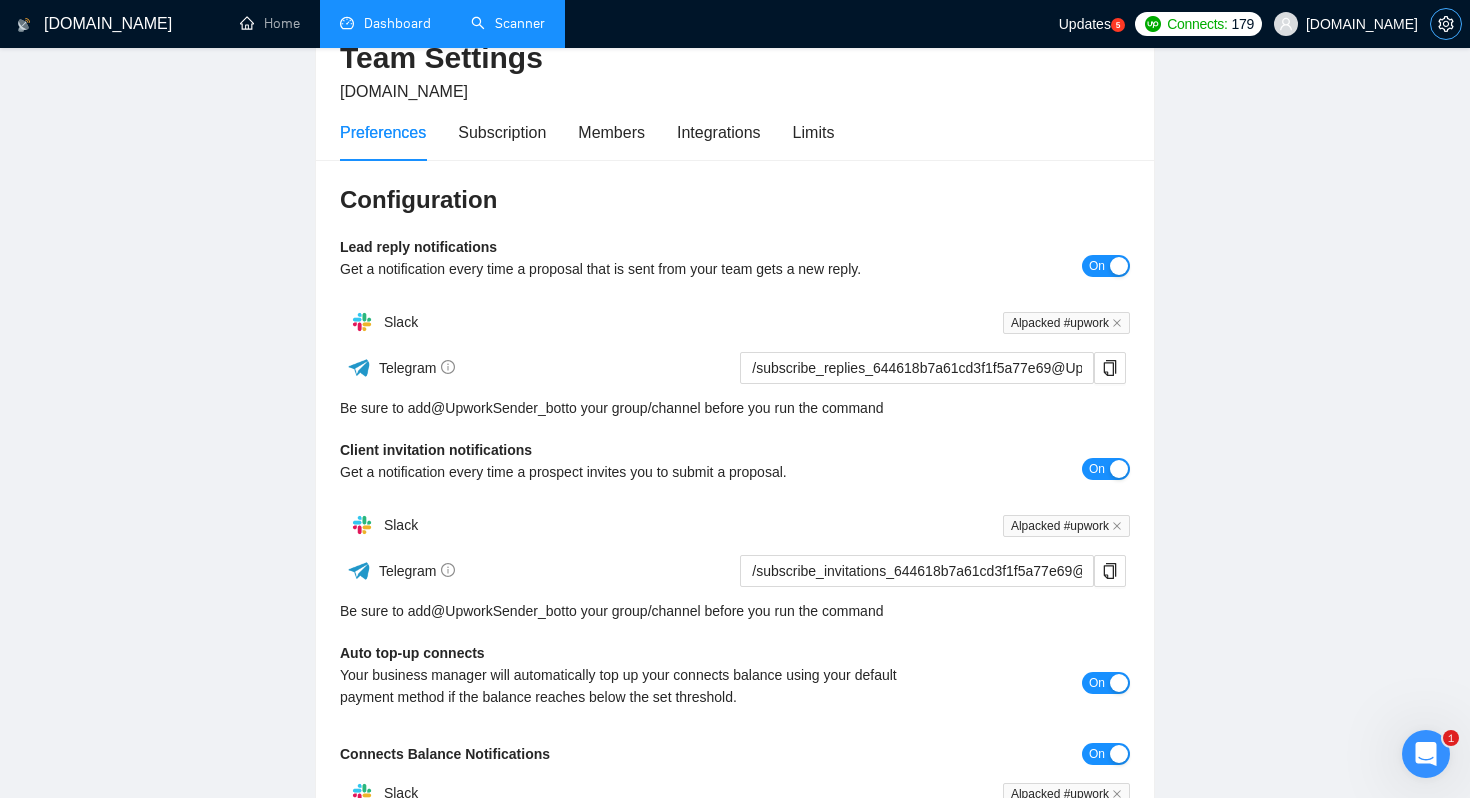 scroll, scrollTop: 0, scrollLeft: 0, axis: both 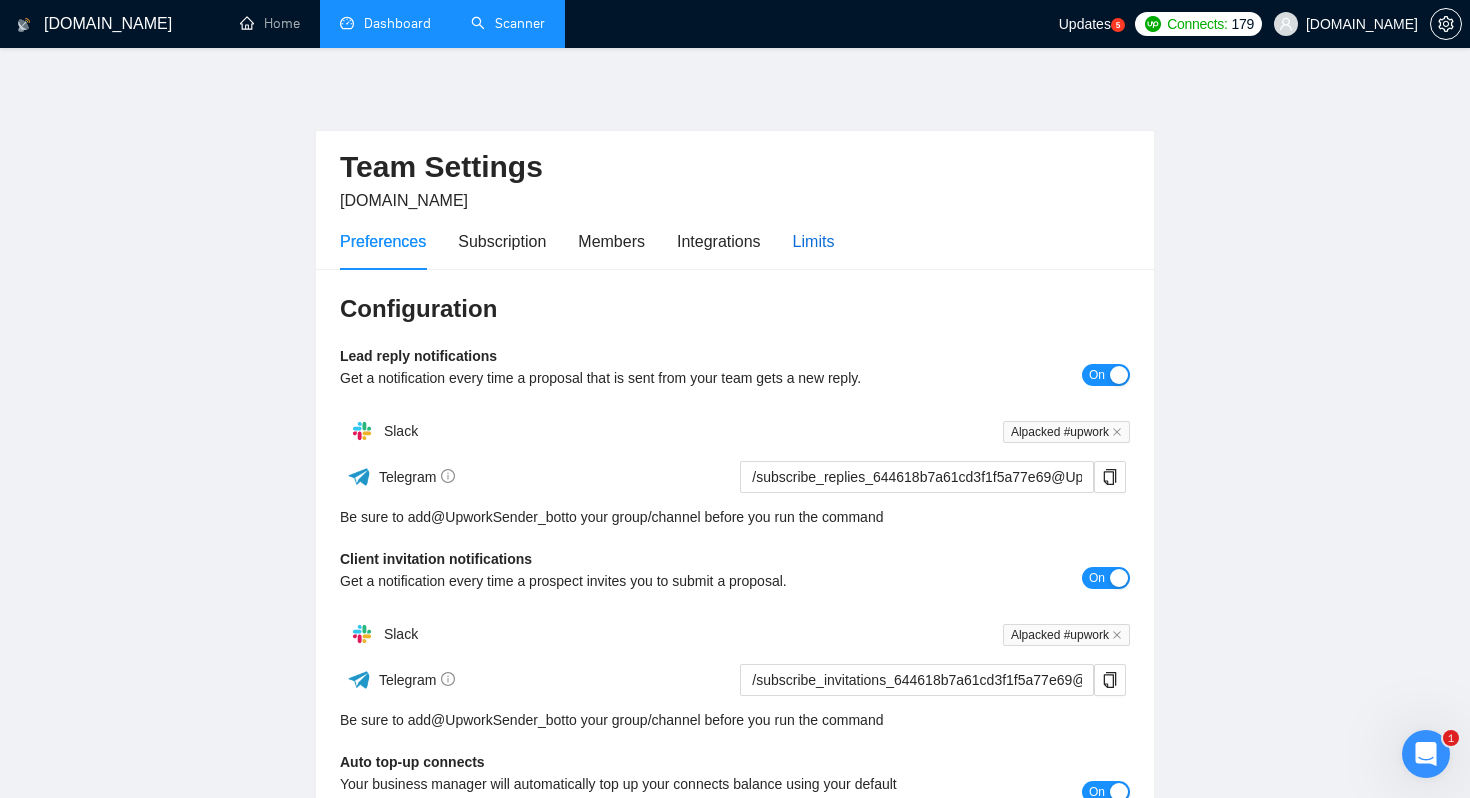 click on "Limits" at bounding box center (814, 241) 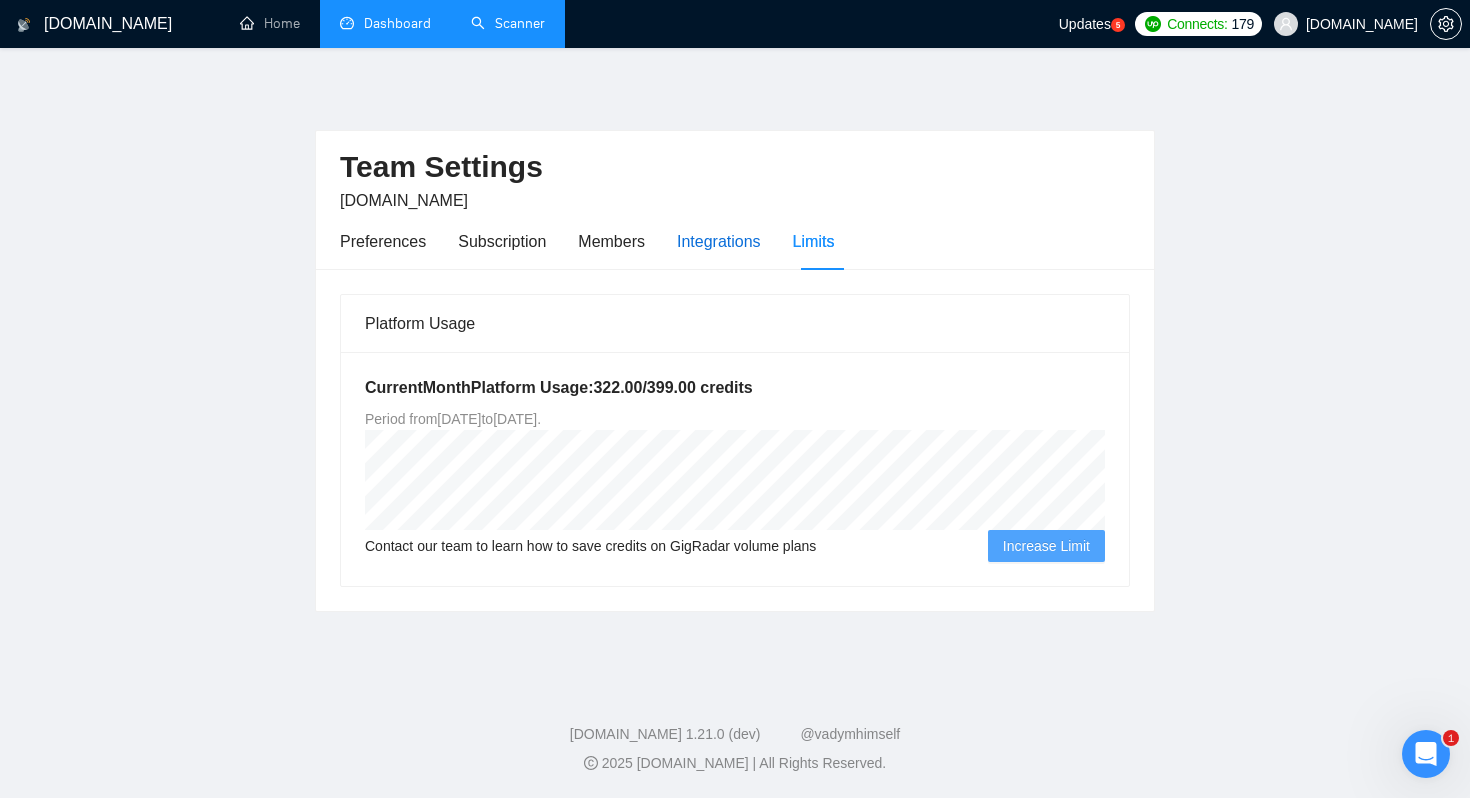 click on "Integrations" at bounding box center [719, 241] 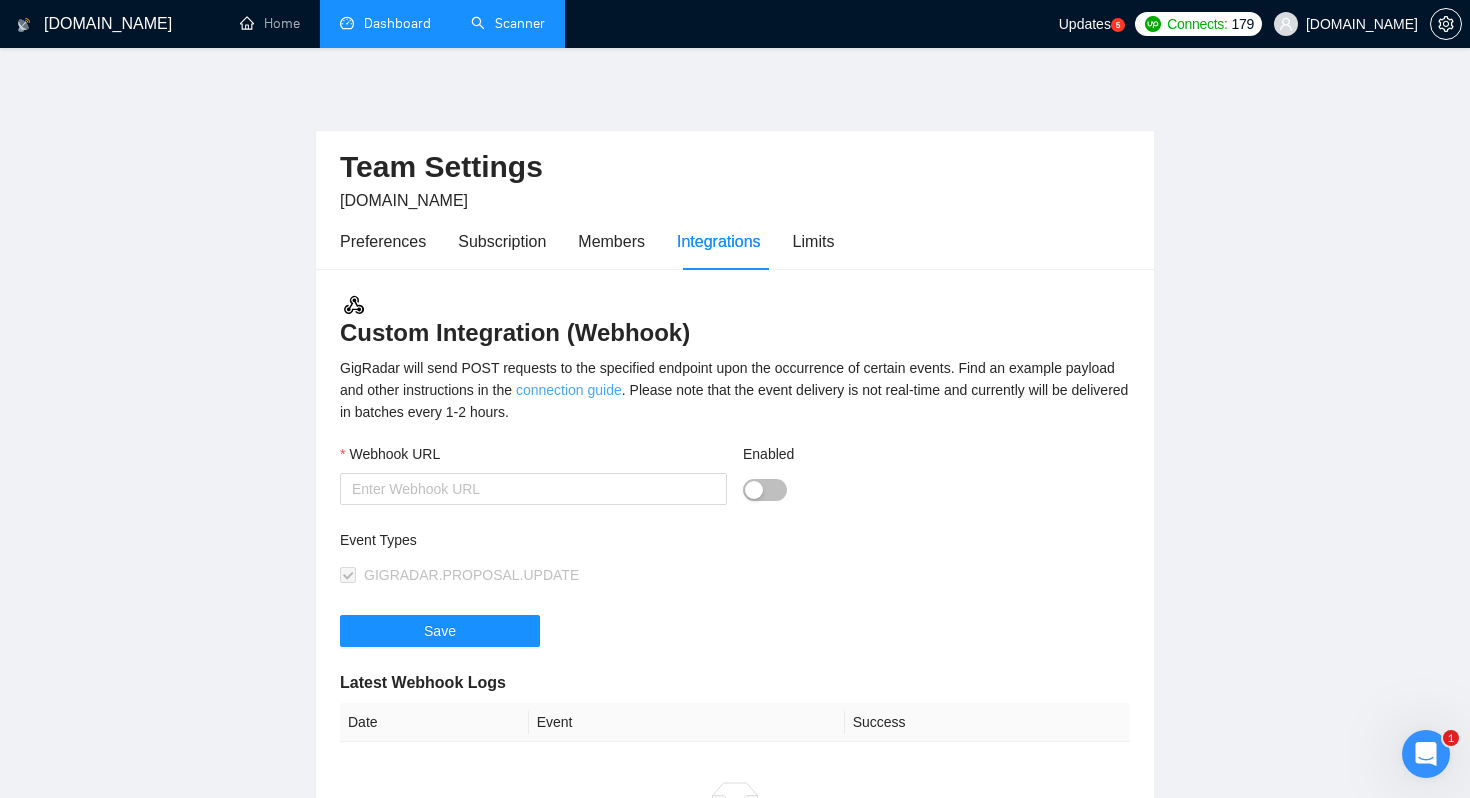 click on "connection guide" at bounding box center [569, 390] 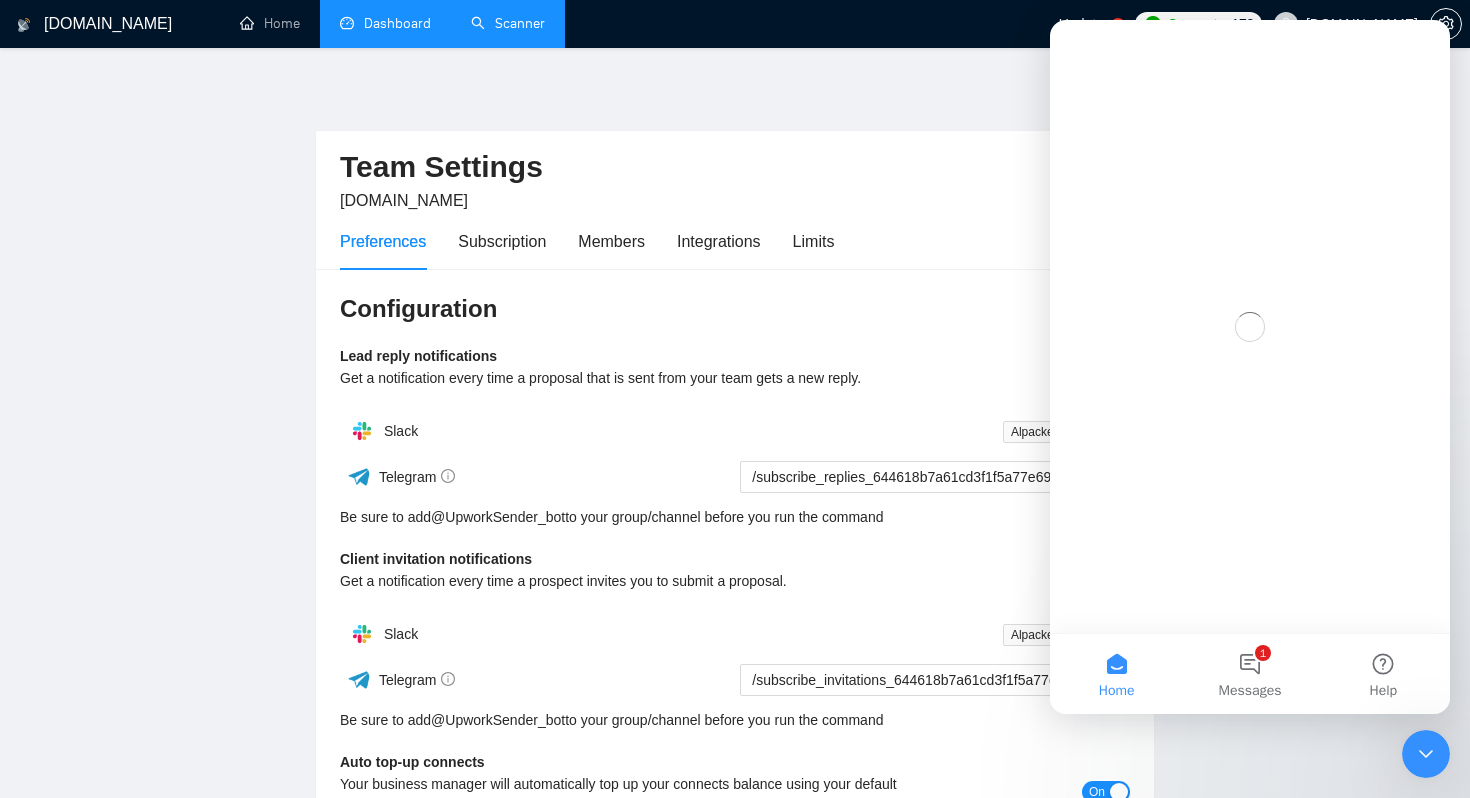 scroll, scrollTop: 0, scrollLeft: 0, axis: both 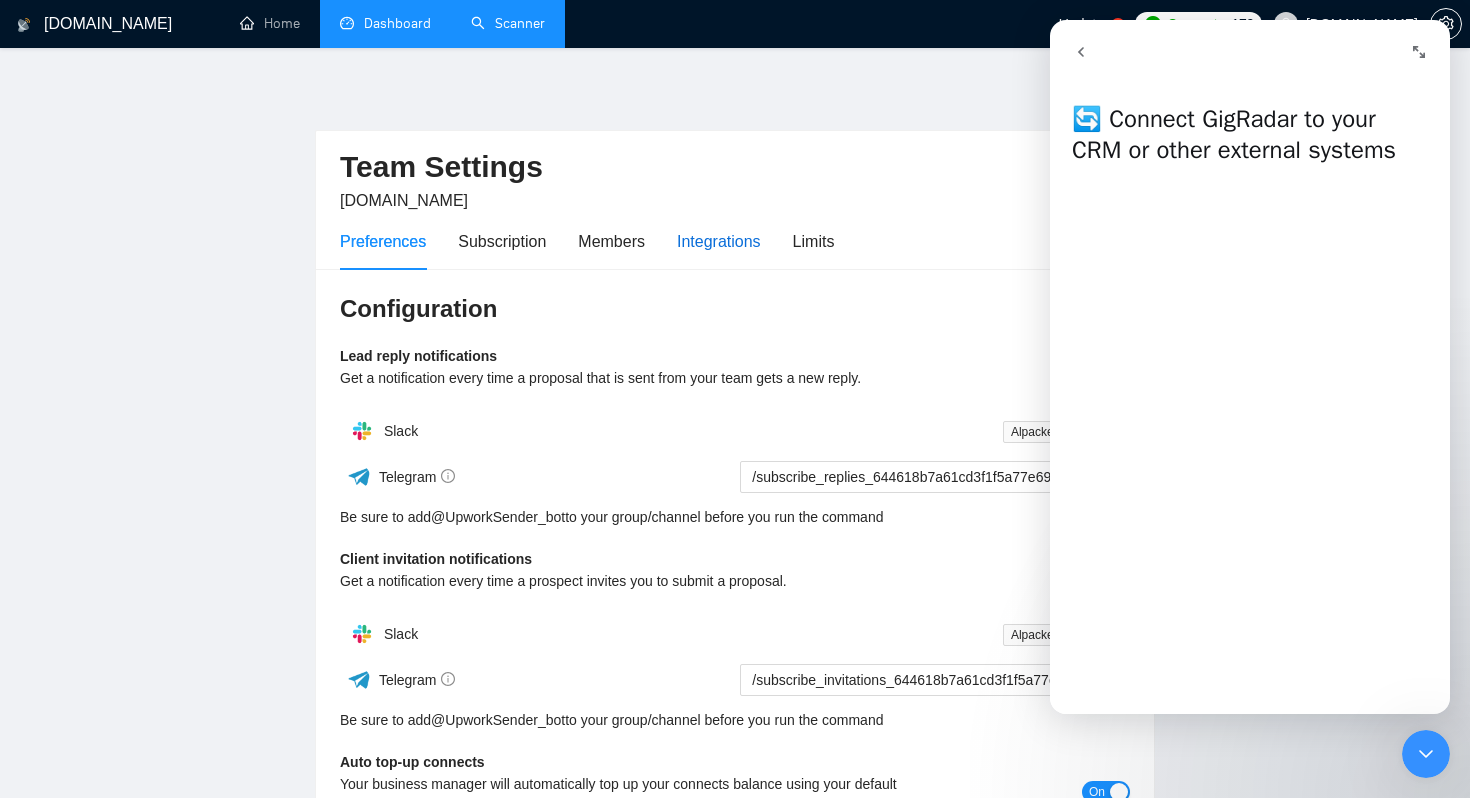 click on "Integrations" at bounding box center (719, 241) 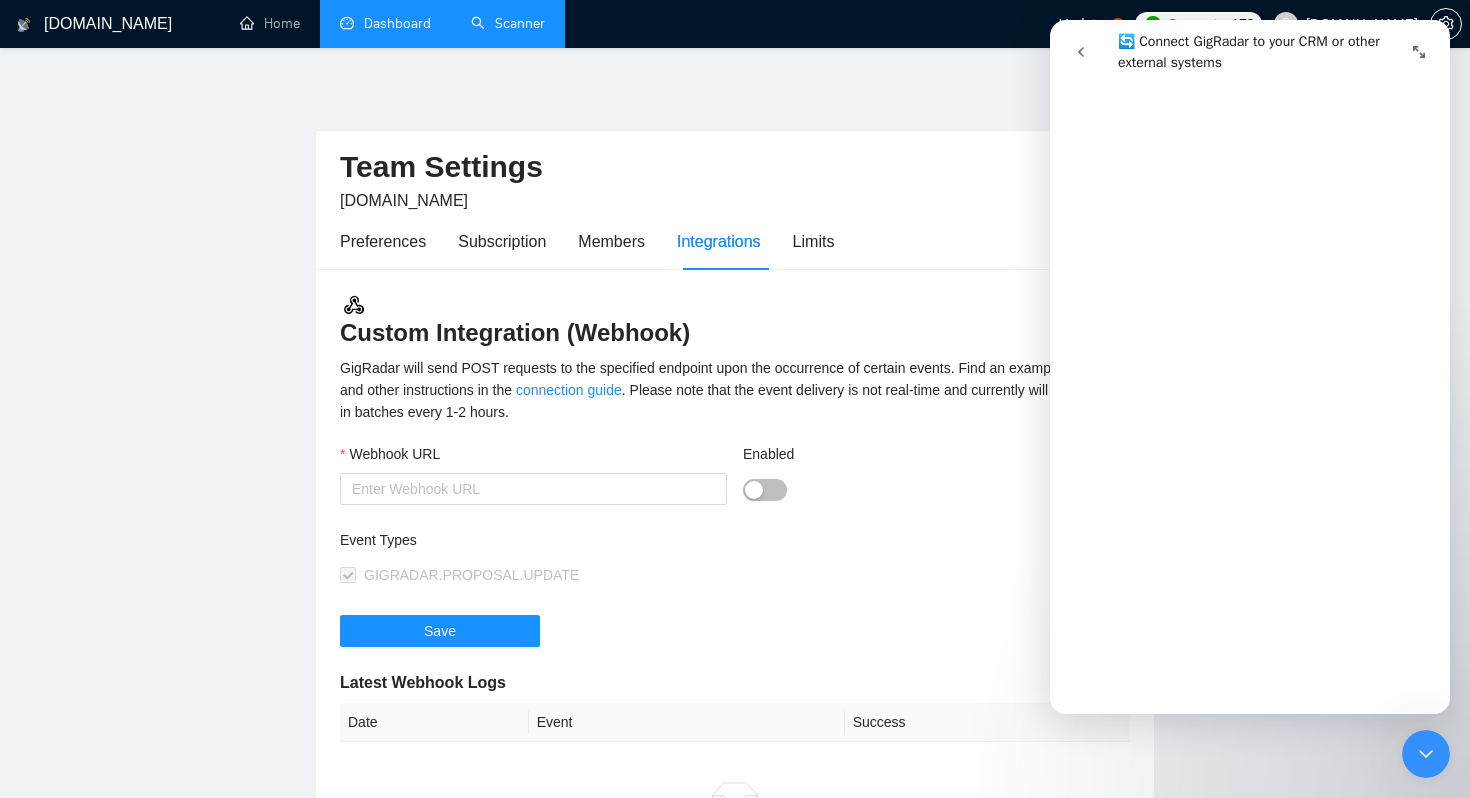scroll, scrollTop: 3121, scrollLeft: 0, axis: vertical 